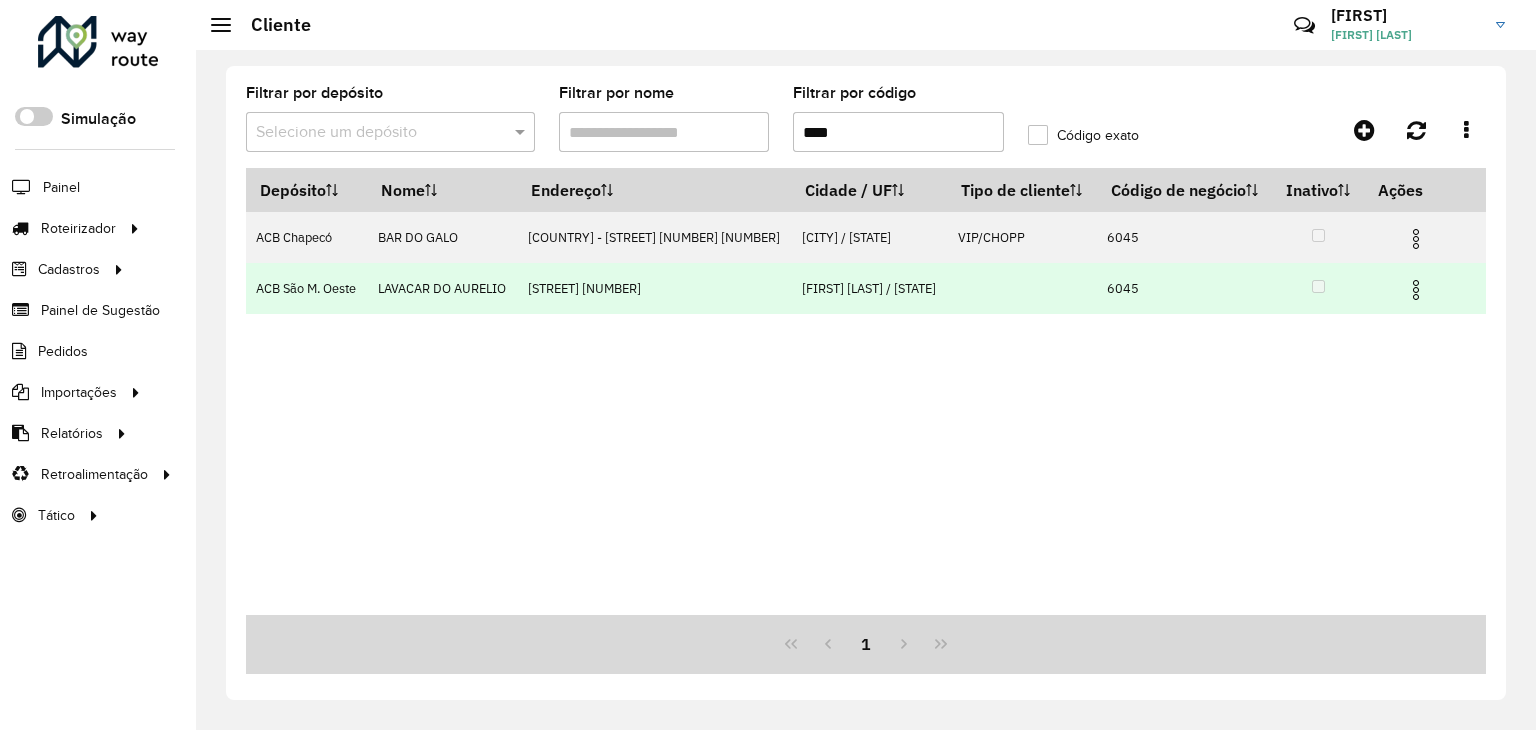 scroll, scrollTop: 0, scrollLeft: 0, axis: both 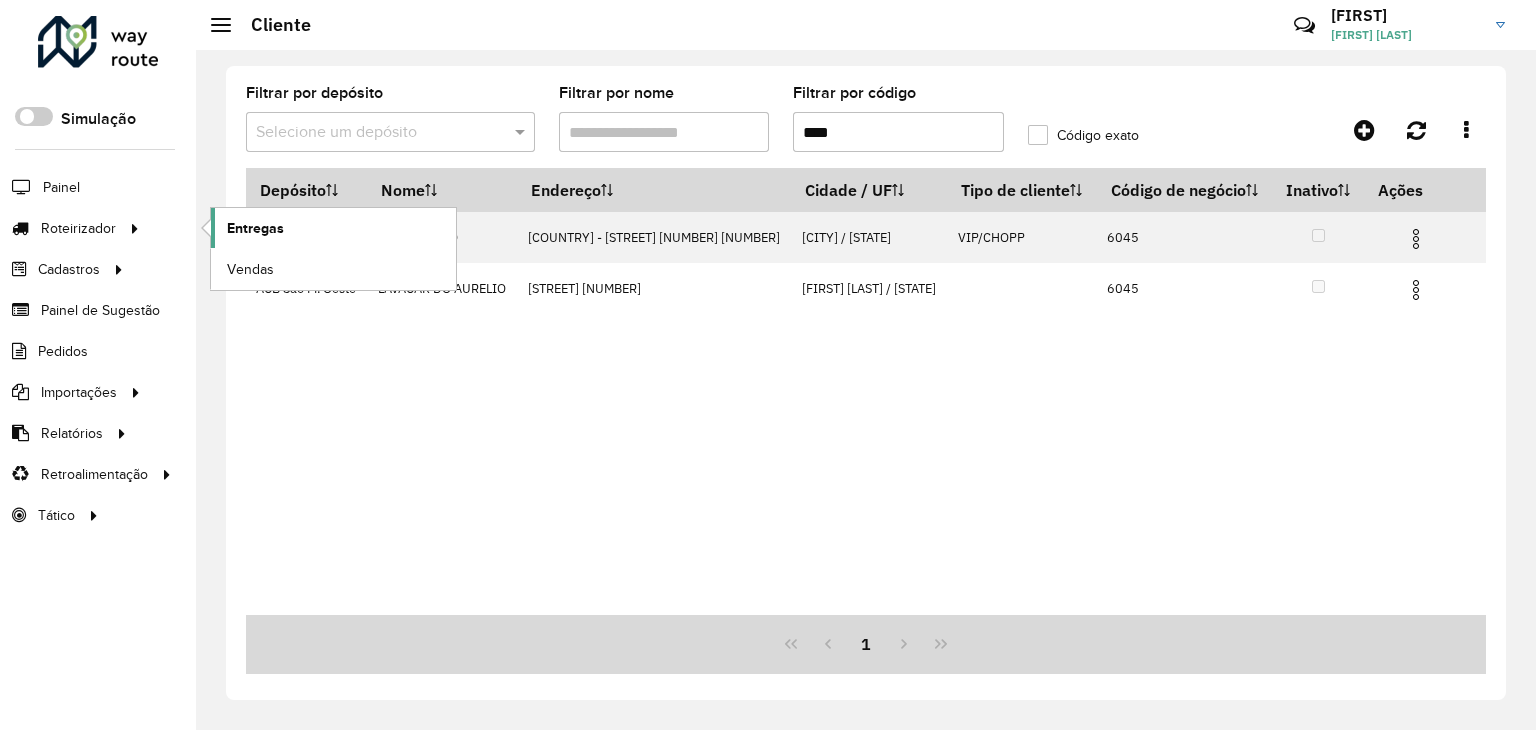 click on "Entregas" 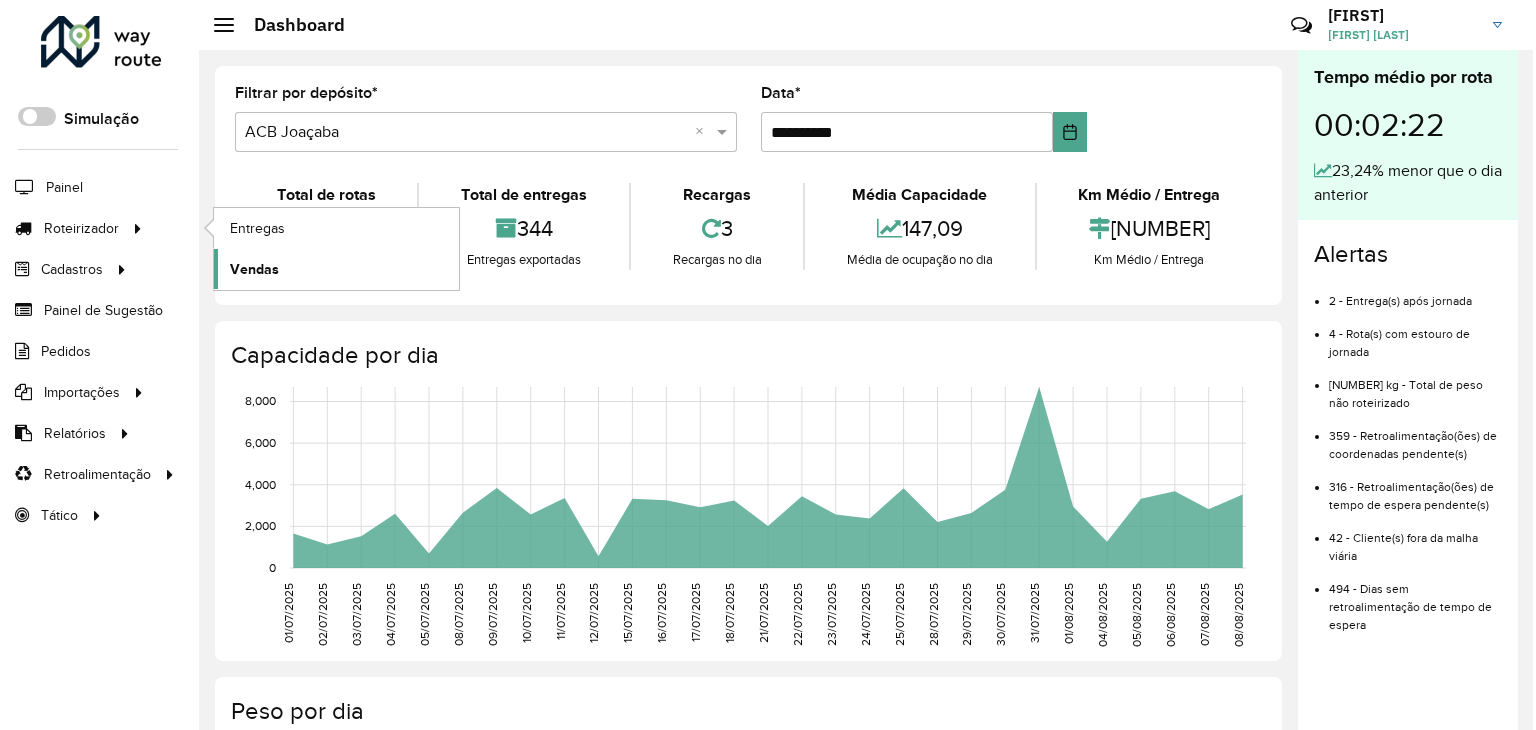 scroll, scrollTop: 0, scrollLeft: 0, axis: both 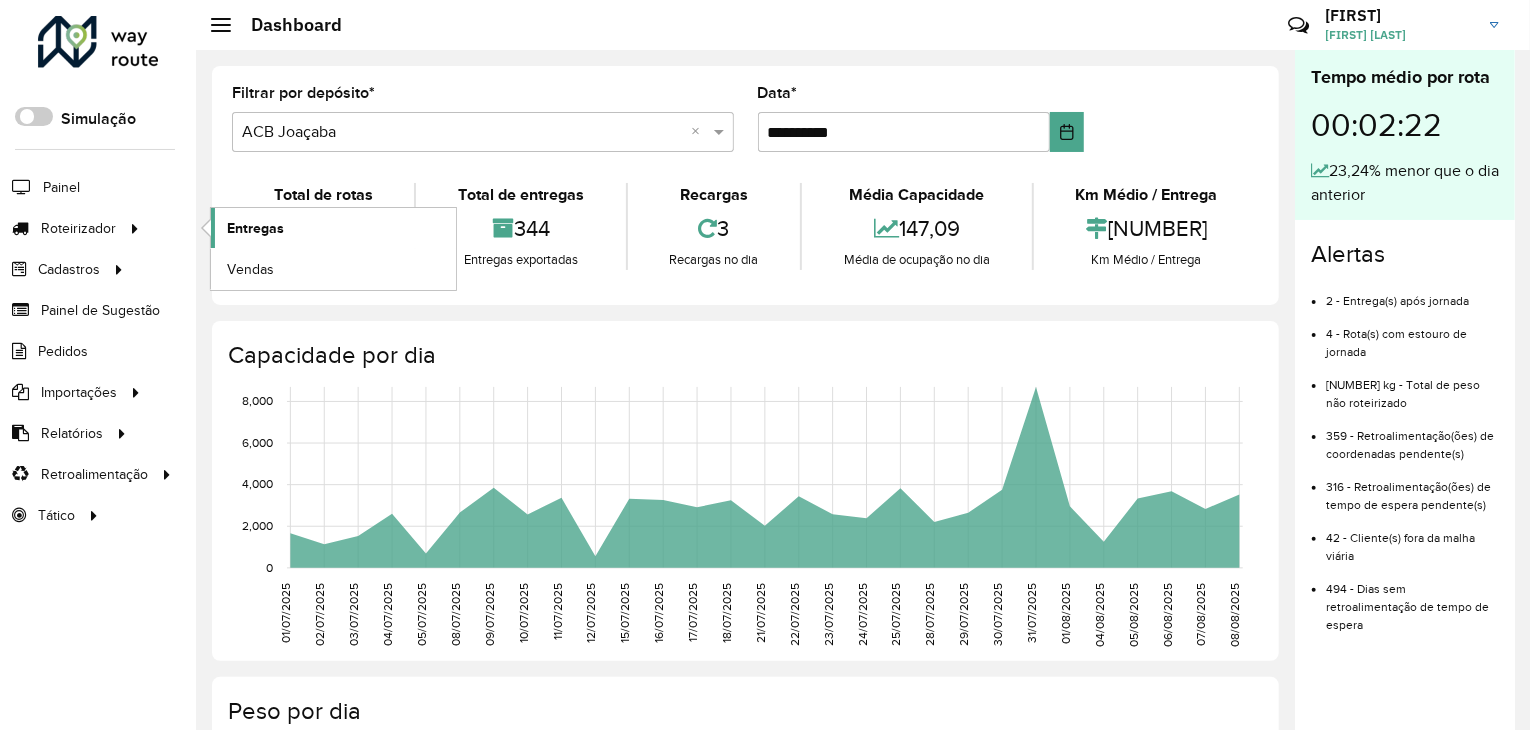 click on "Entregas" 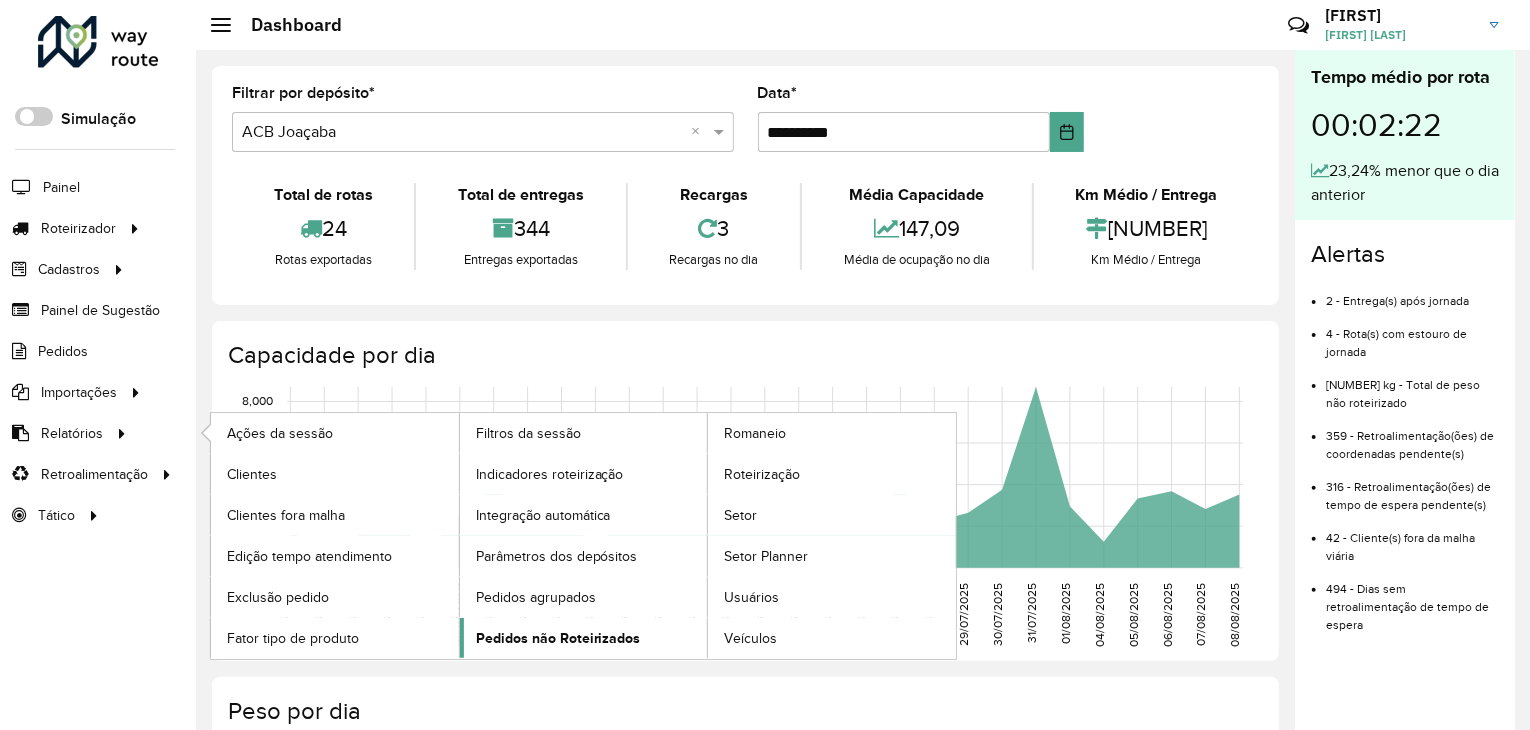 click on "Pedidos não Roteirizados" 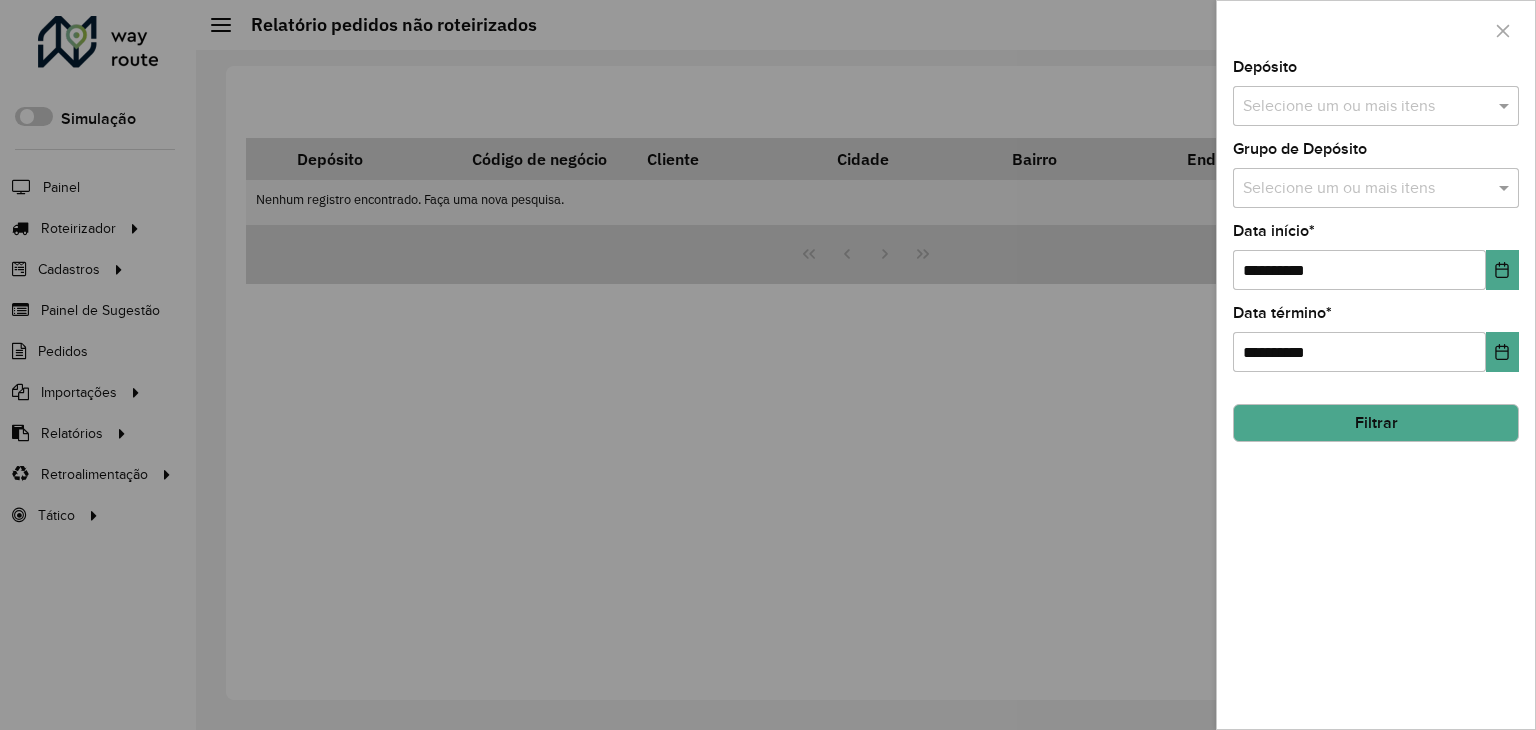 click at bounding box center [1366, 107] 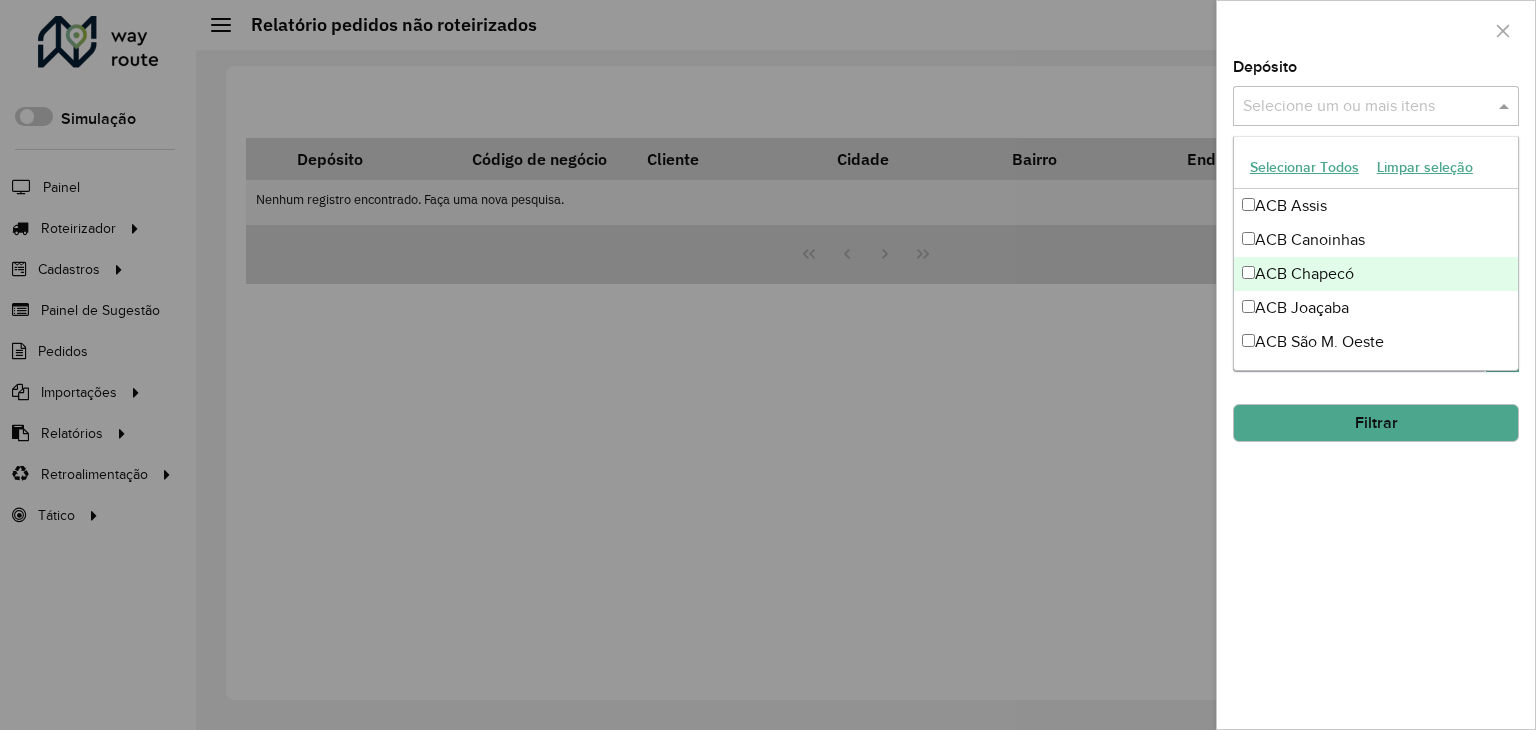 click on "ACB Chapecó" at bounding box center [1376, 274] 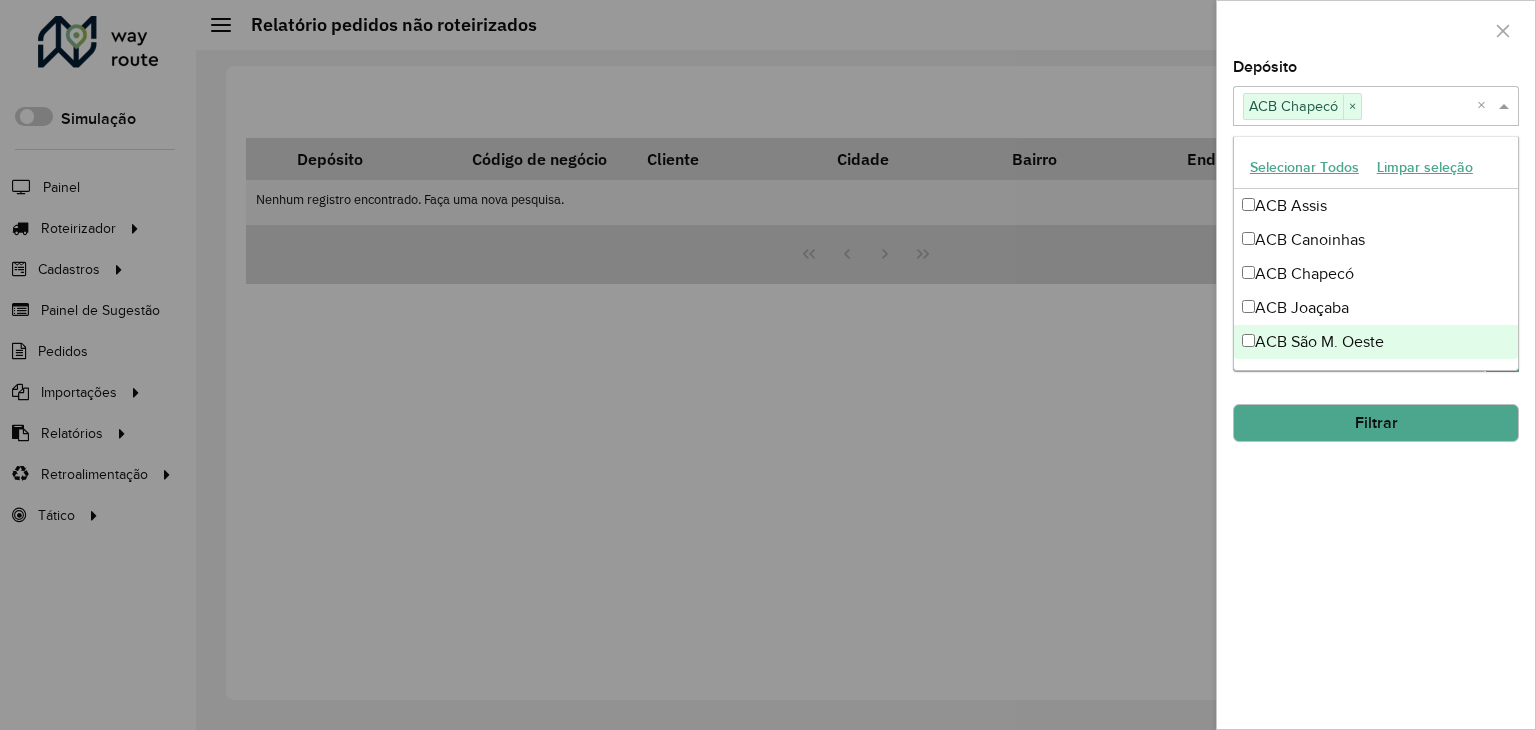 click on "Depósito  Selecione um ou mais itens ACB Chapecó × ×  Grupo de Depósito  Selecione um ou mais itens  Data início  * [DATE]  Data término  * [DATE] Filtrar" 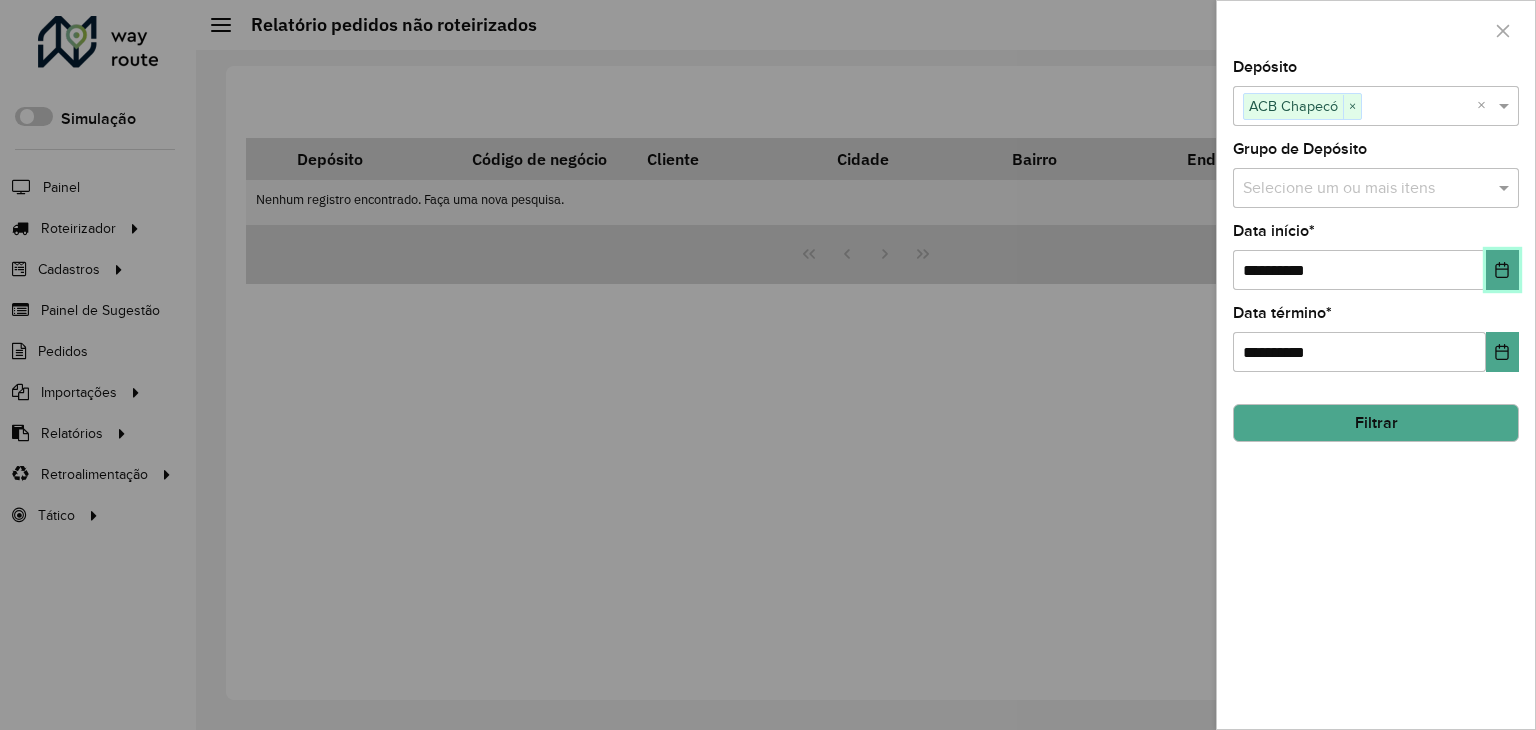 click at bounding box center (1502, 270) 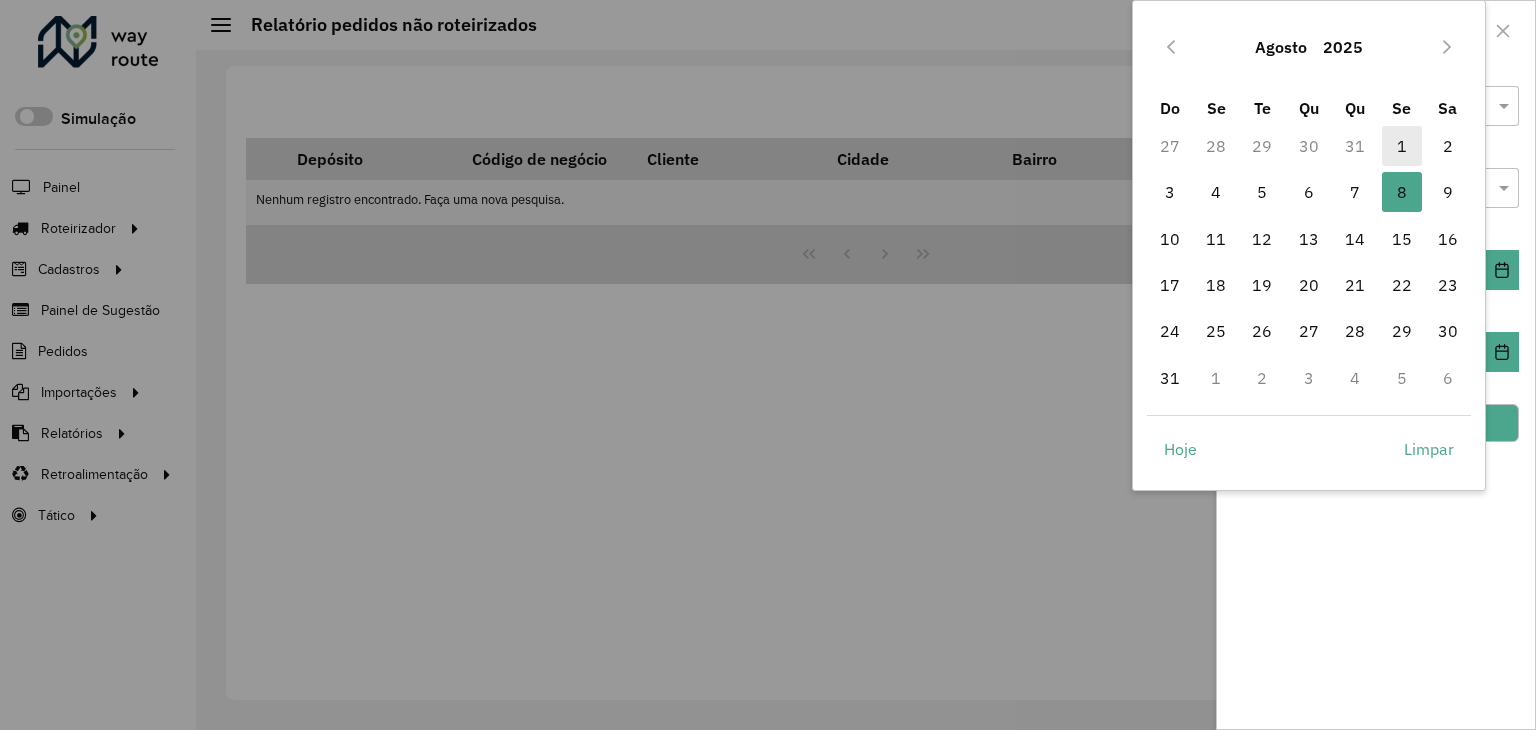 click on "1" at bounding box center (1402, 146) 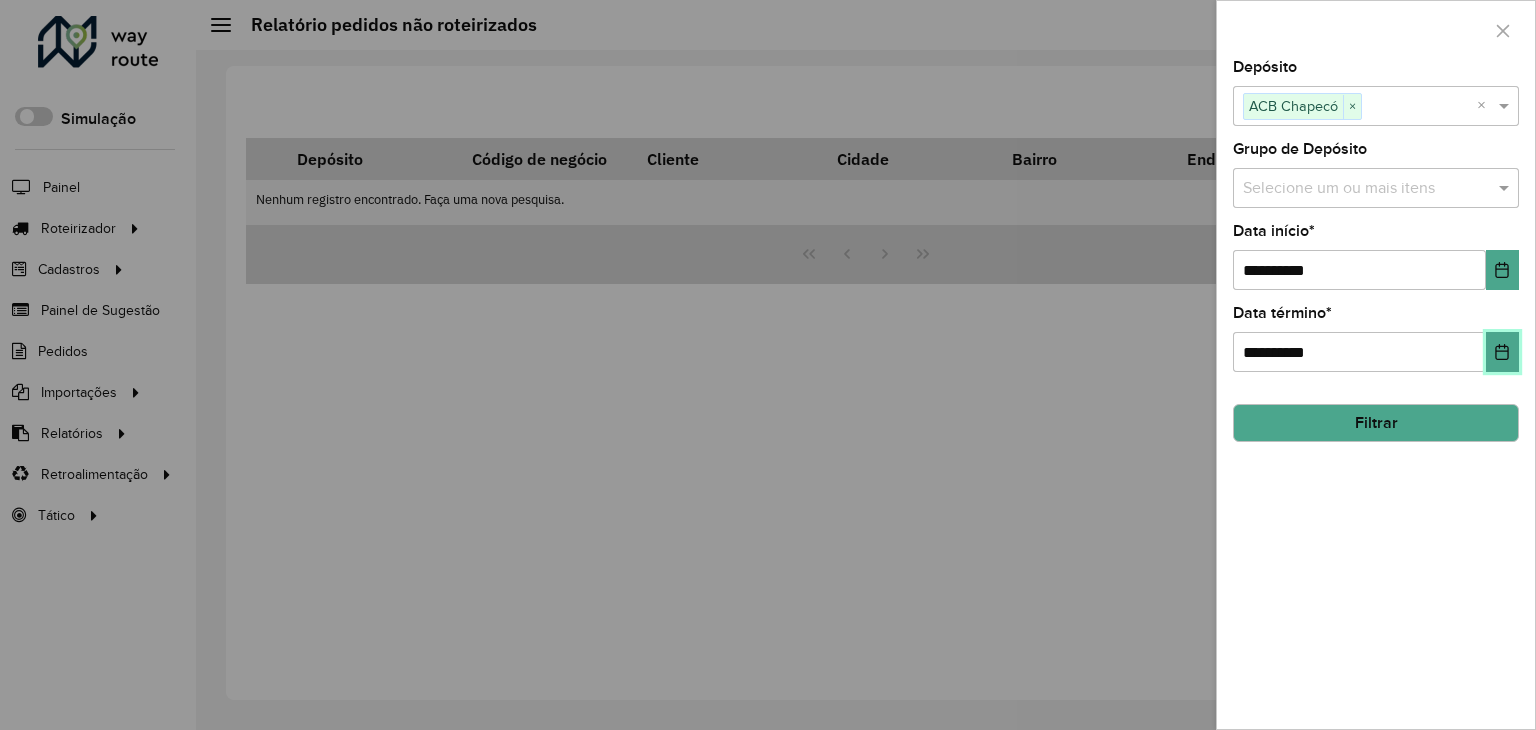 click 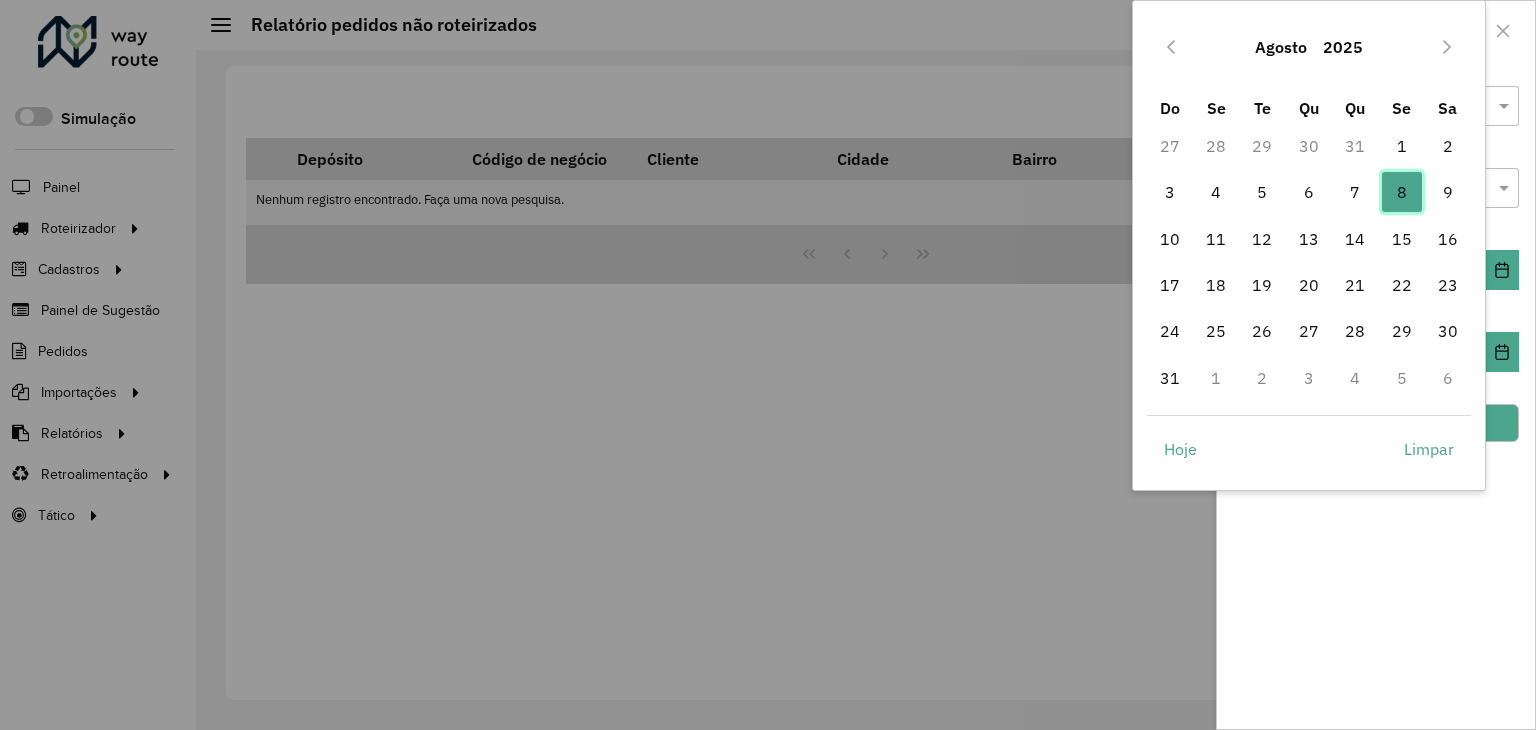 click on "8" at bounding box center [1402, 192] 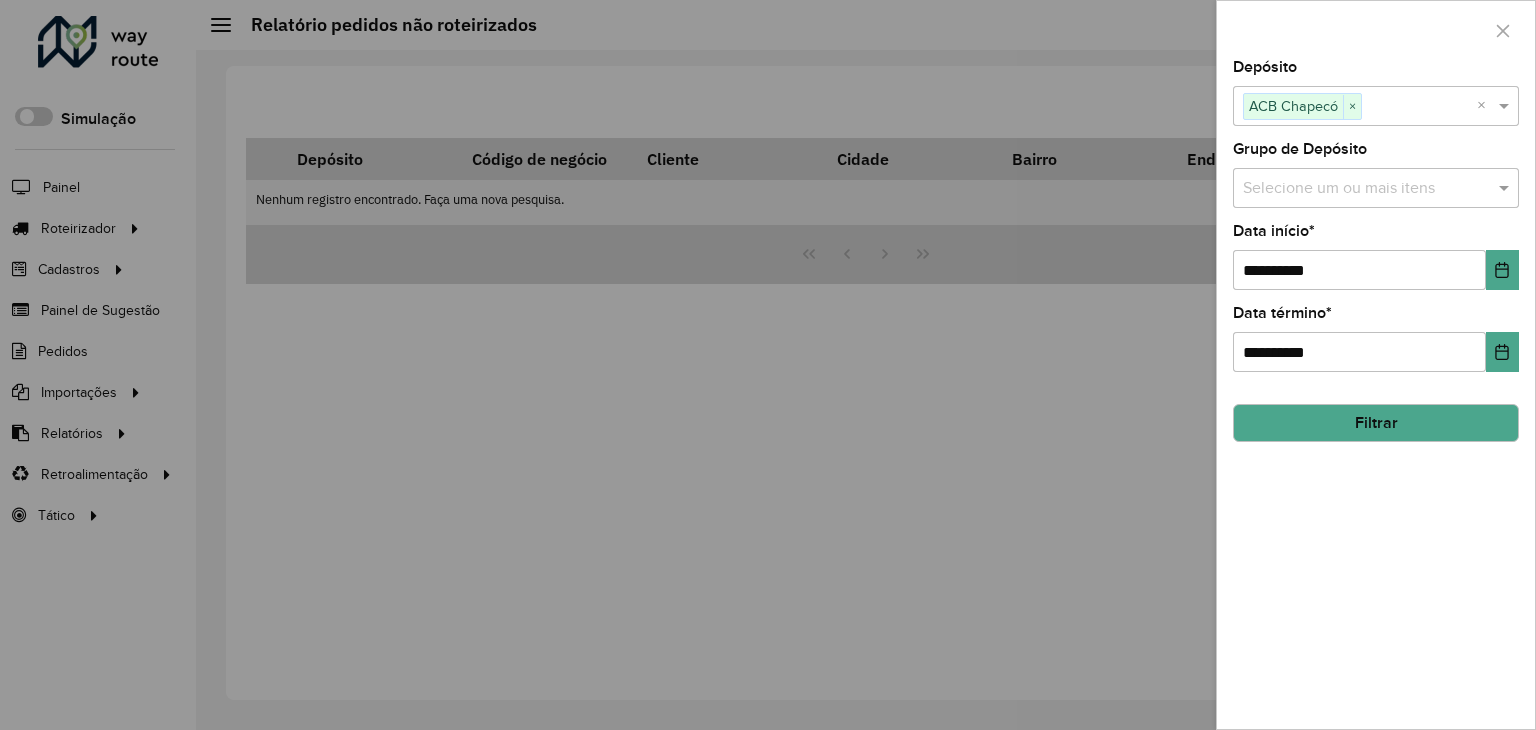 click on "Depósito  Selecione um ou mais itens ACB Chapecó × ×  Grupo de Depósito  Selecione um ou mais itens  Data início  * [DATE]  Data término  * [DATE] Filtrar" 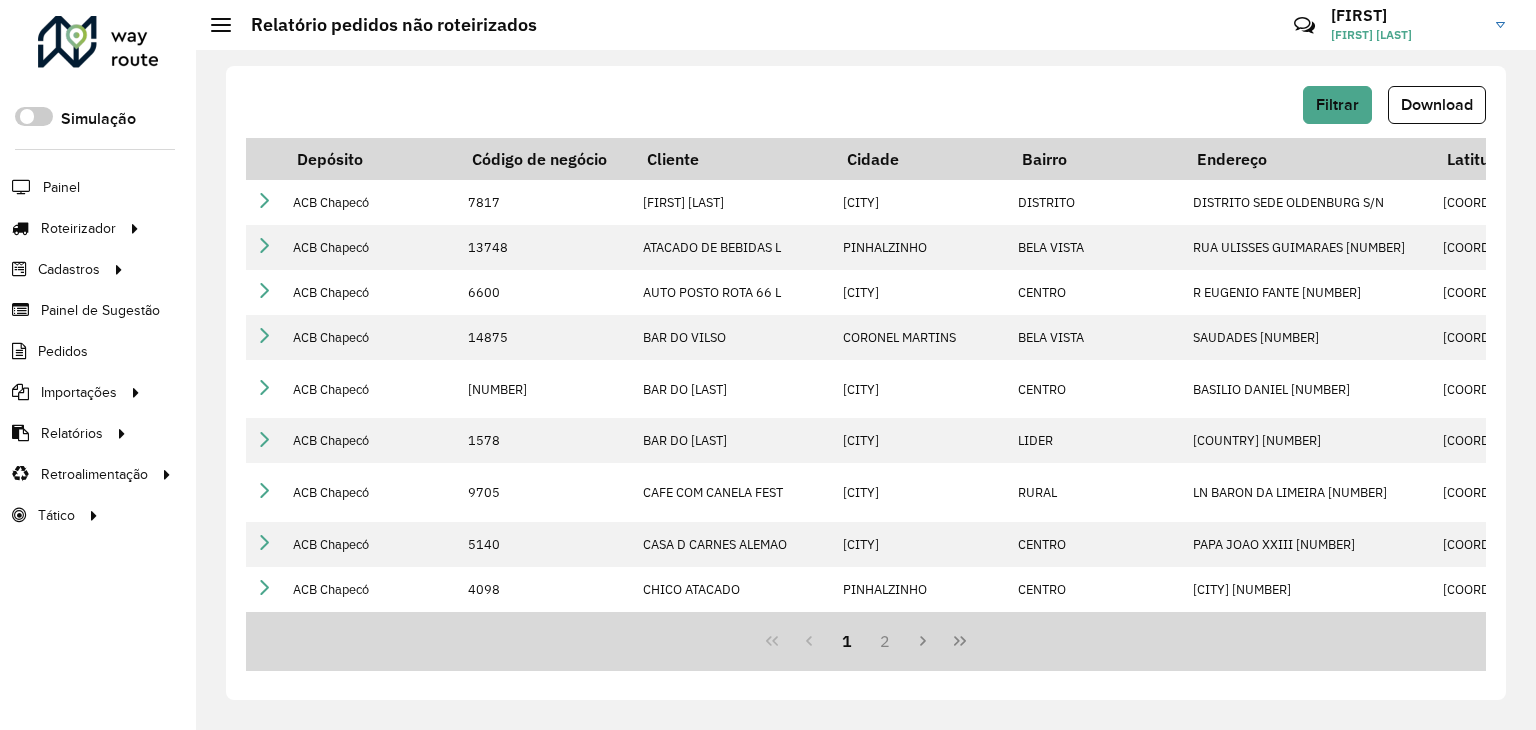 scroll, scrollTop: 488, scrollLeft: 0, axis: vertical 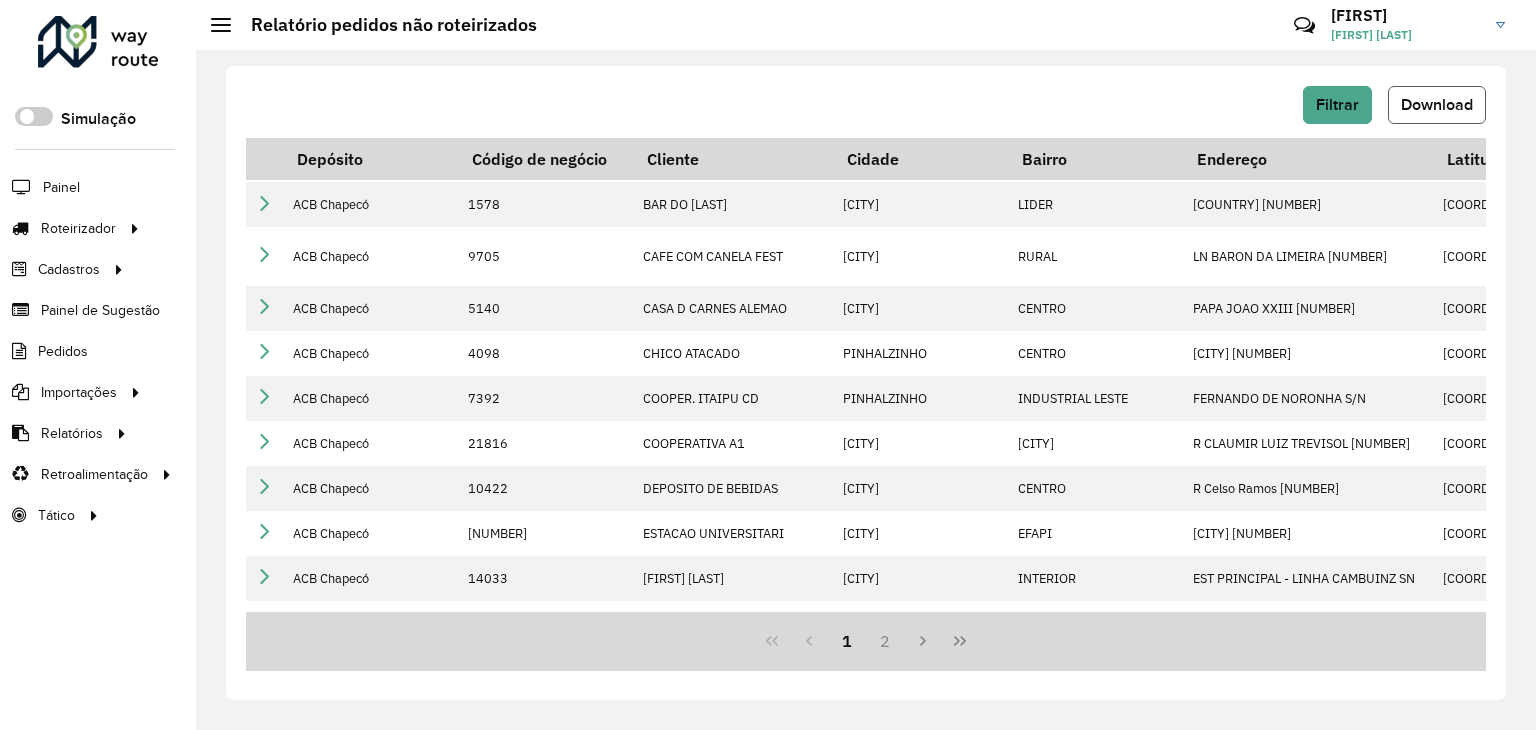 click on "Download" 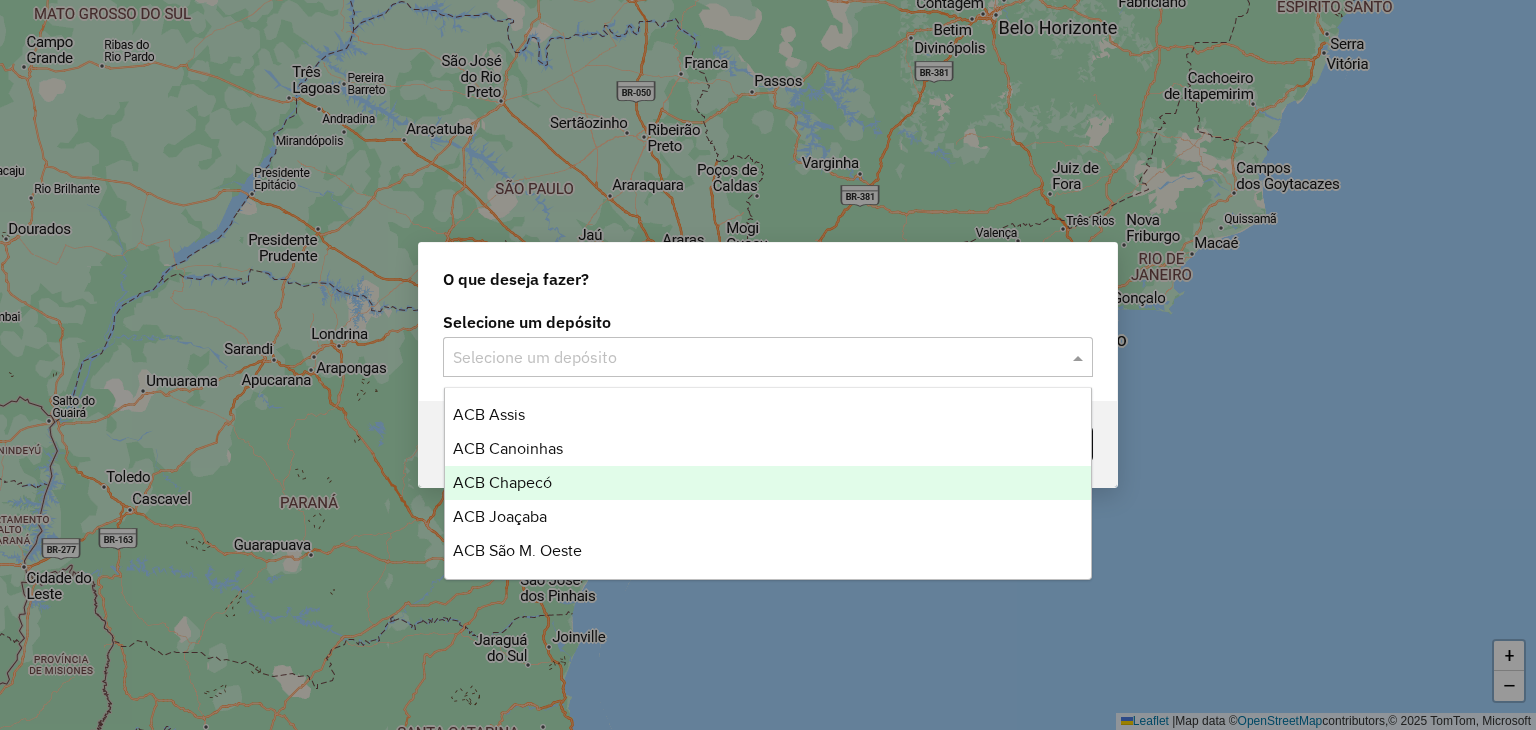 scroll, scrollTop: 0, scrollLeft: 0, axis: both 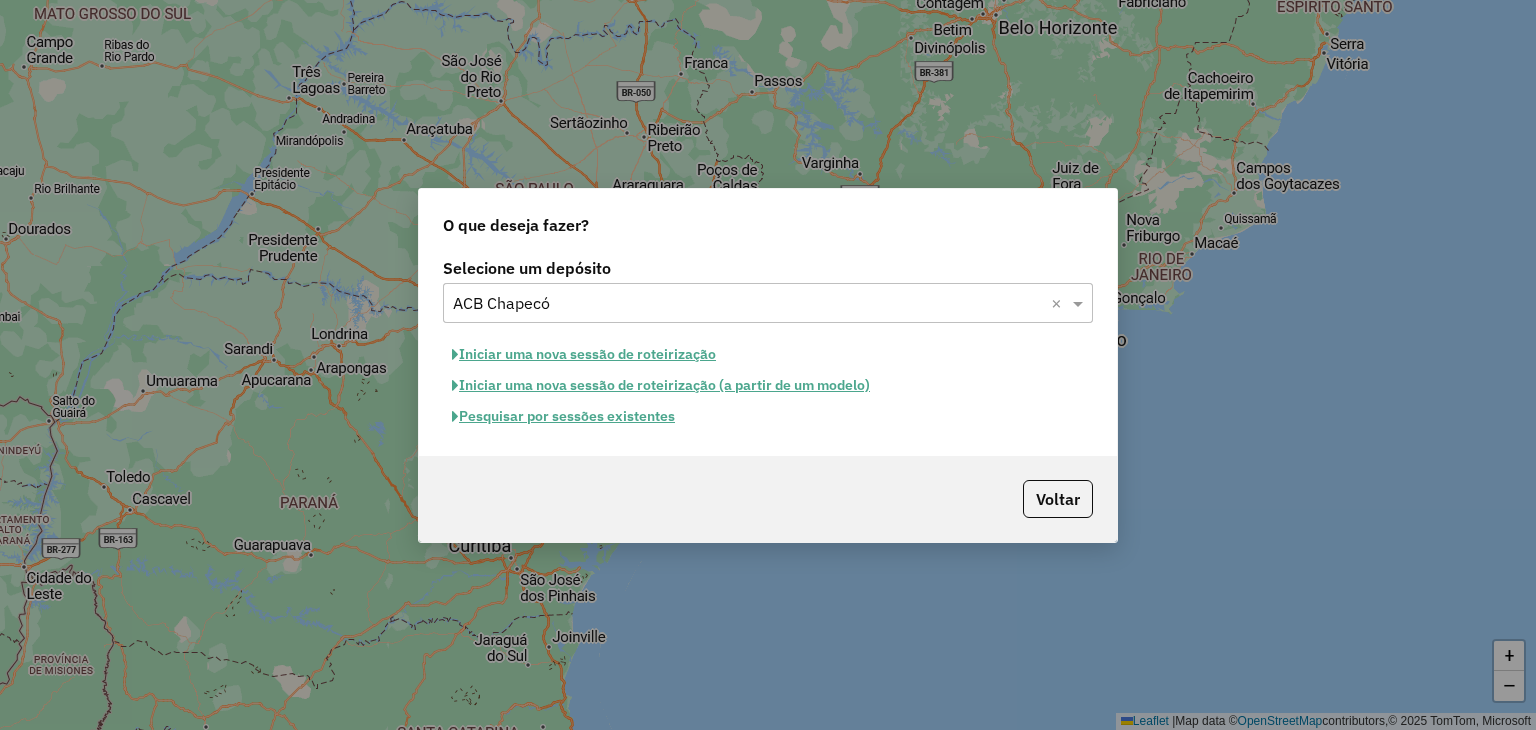 click on "Pesquisar por sessões existentes" 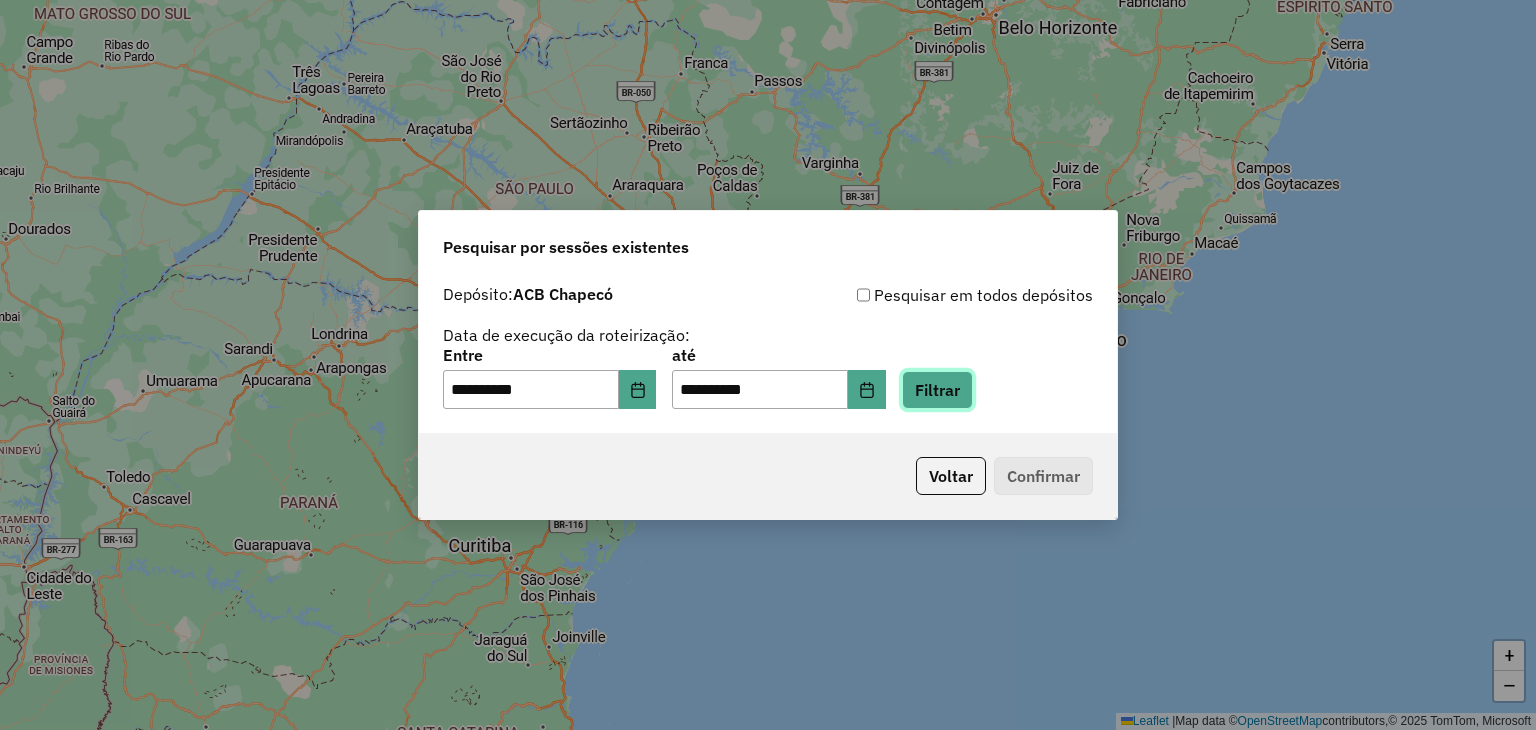click on "Filtrar" 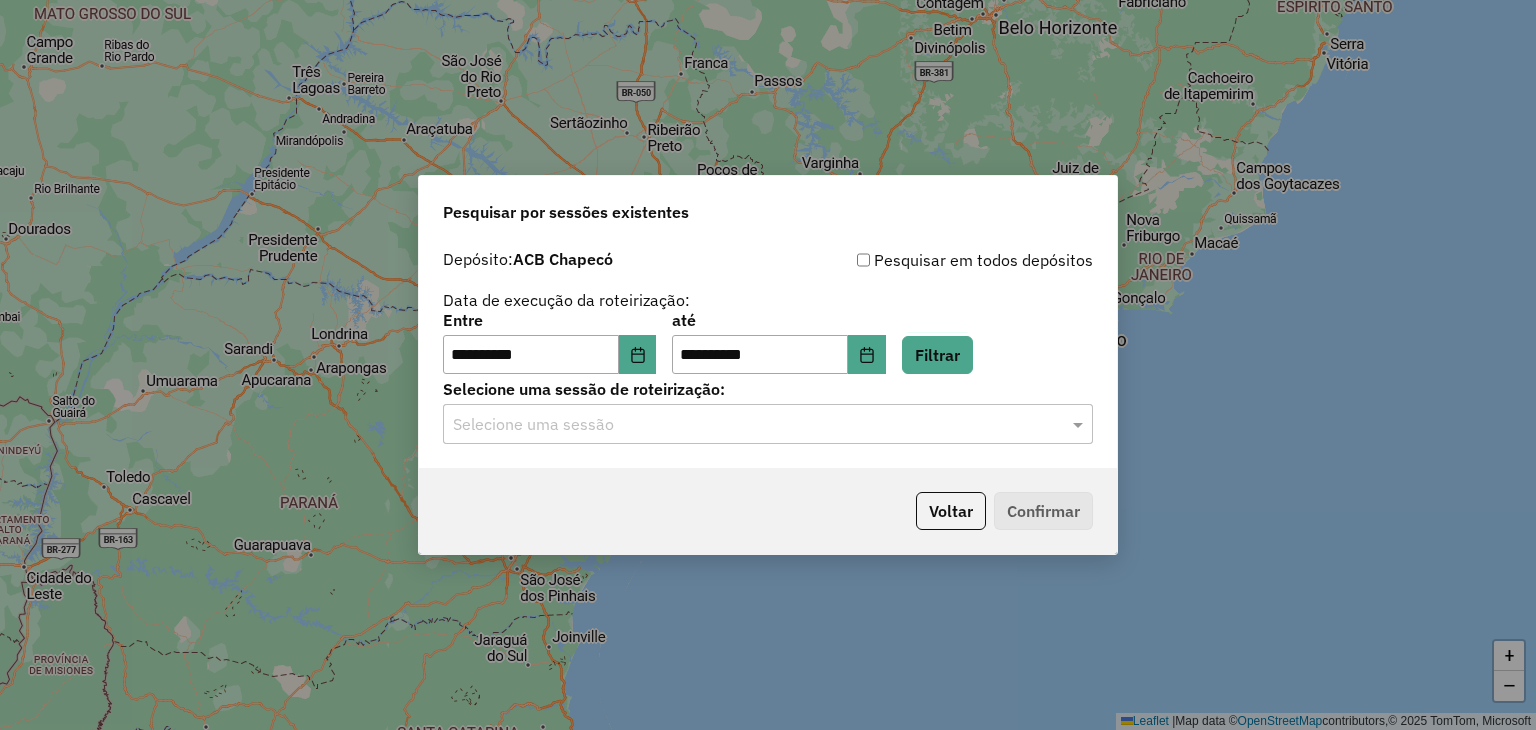 click 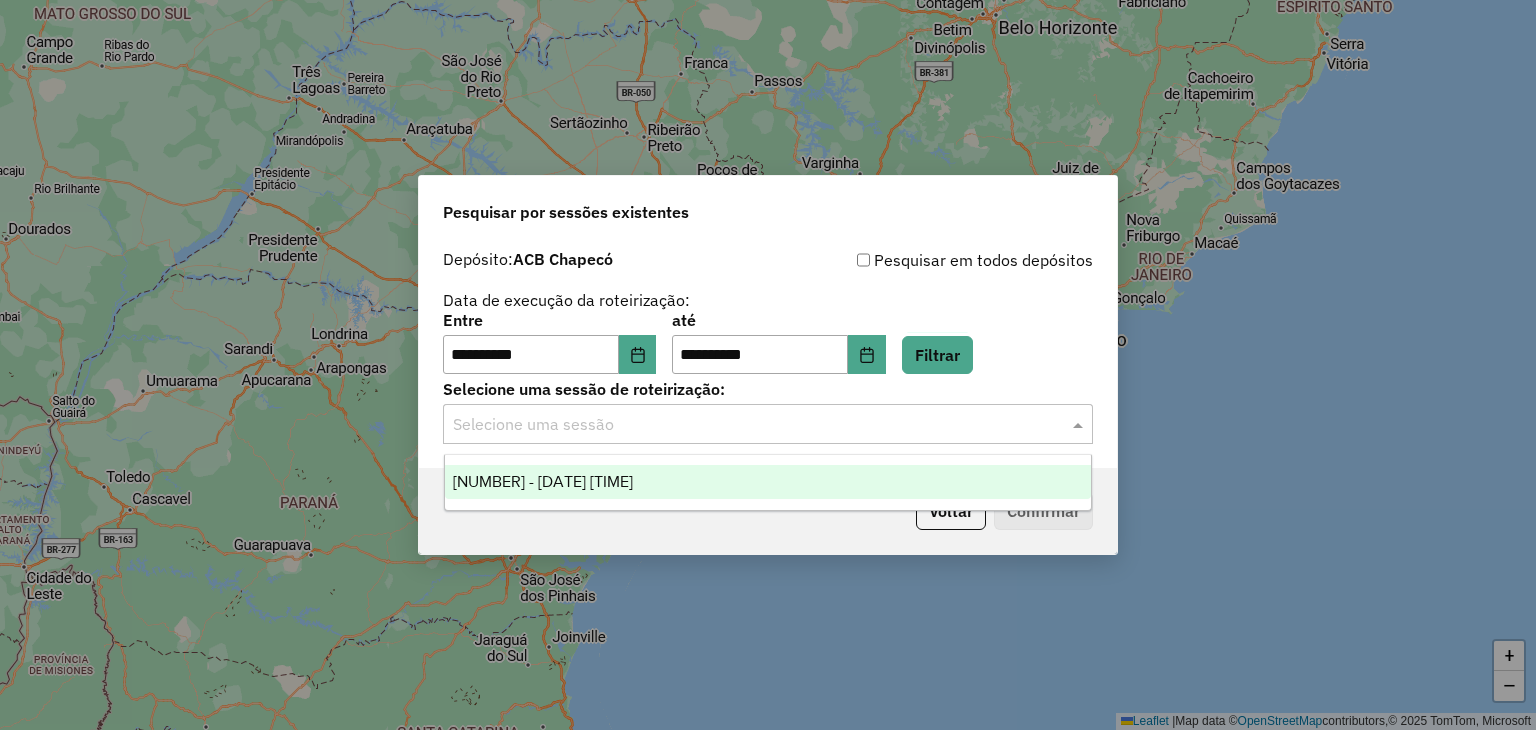click on "976629 - 08/08/2025 18:04" at bounding box center (768, 482) 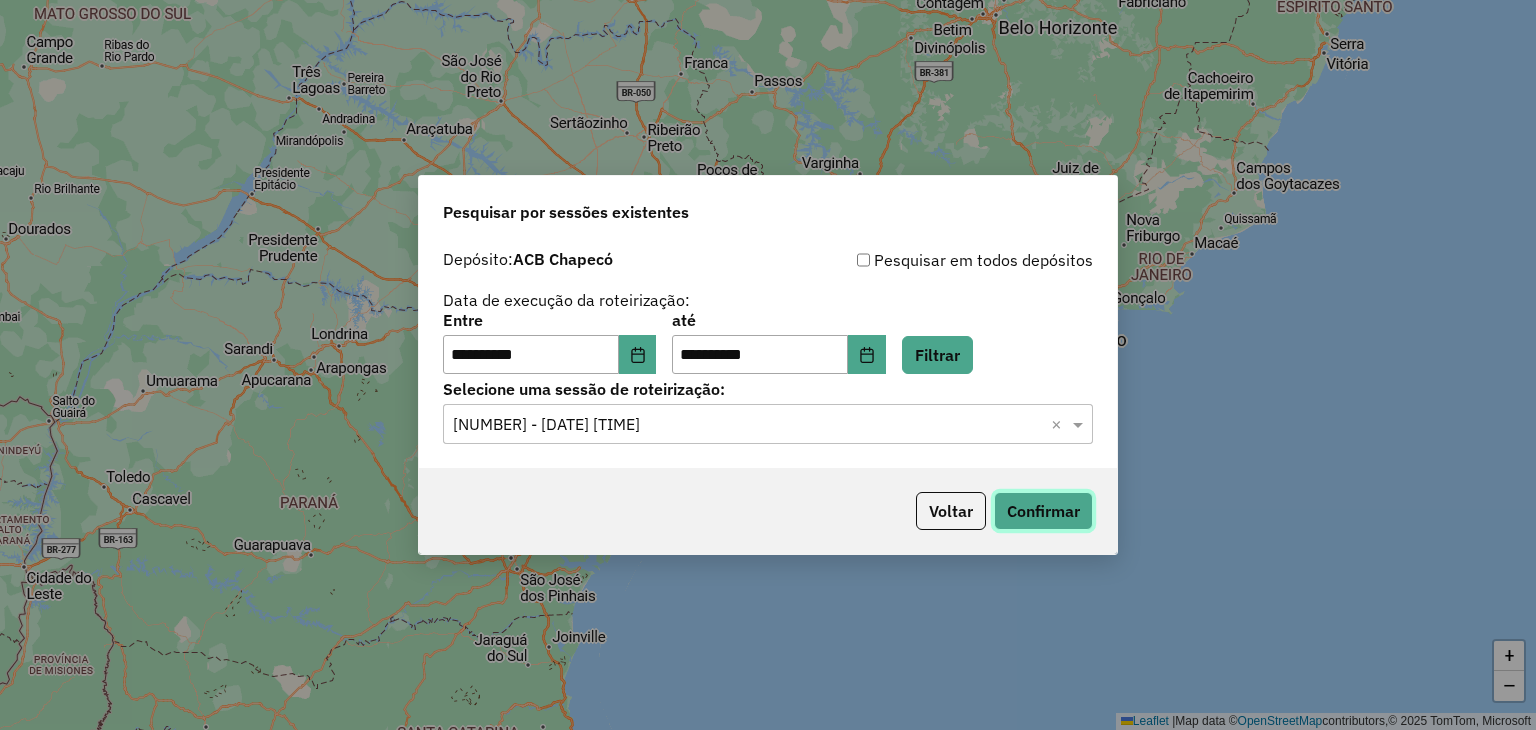 click on "Confirmar" 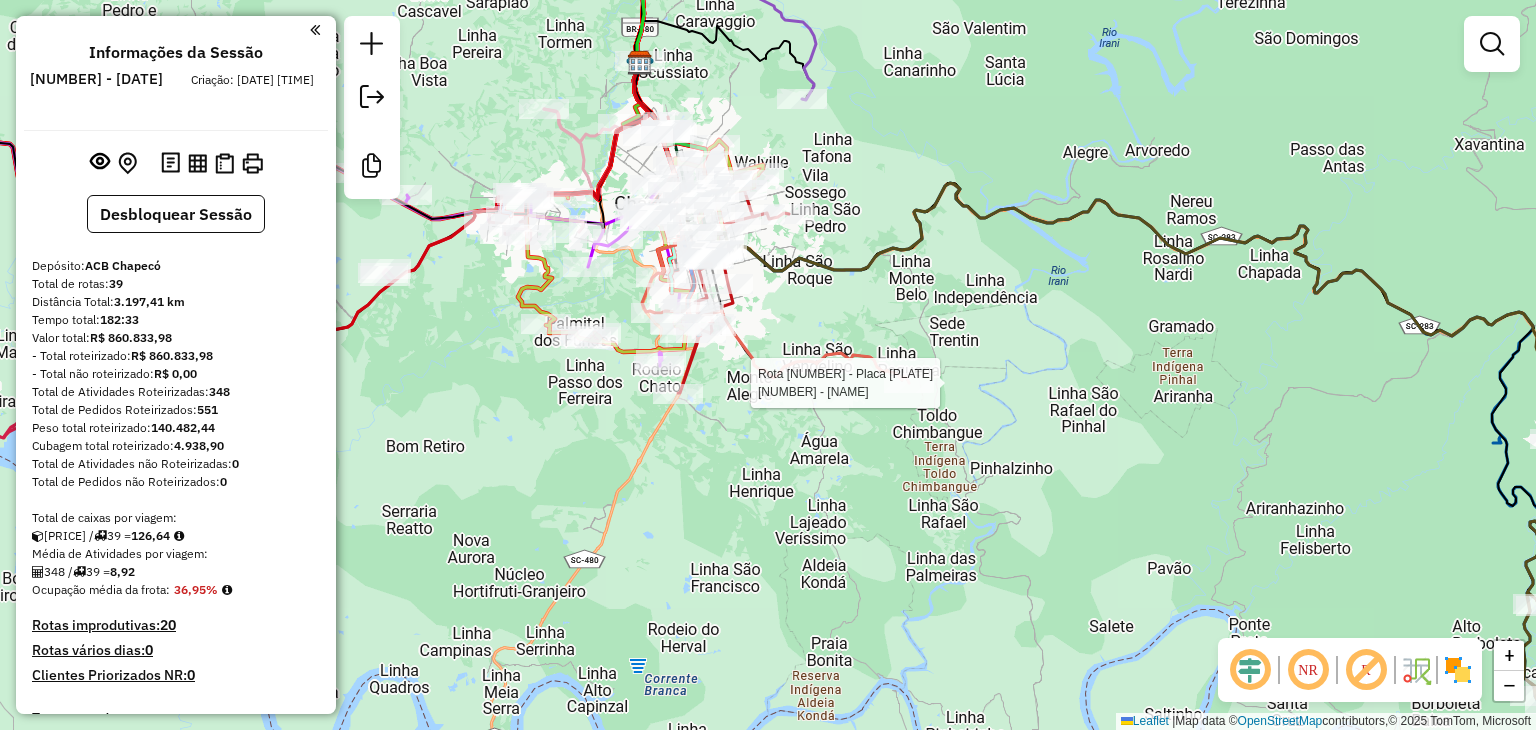 scroll, scrollTop: 0, scrollLeft: 0, axis: both 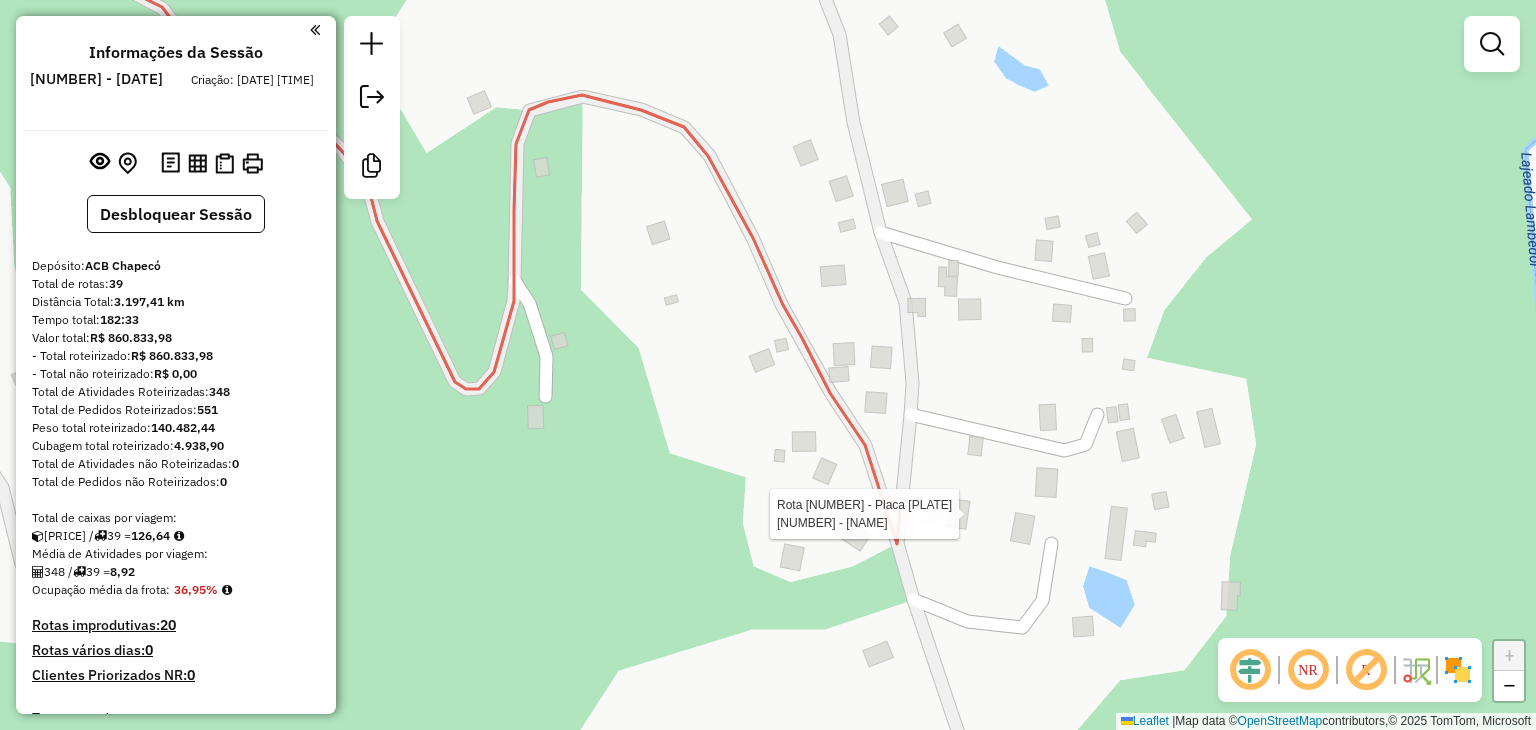 select on "**********" 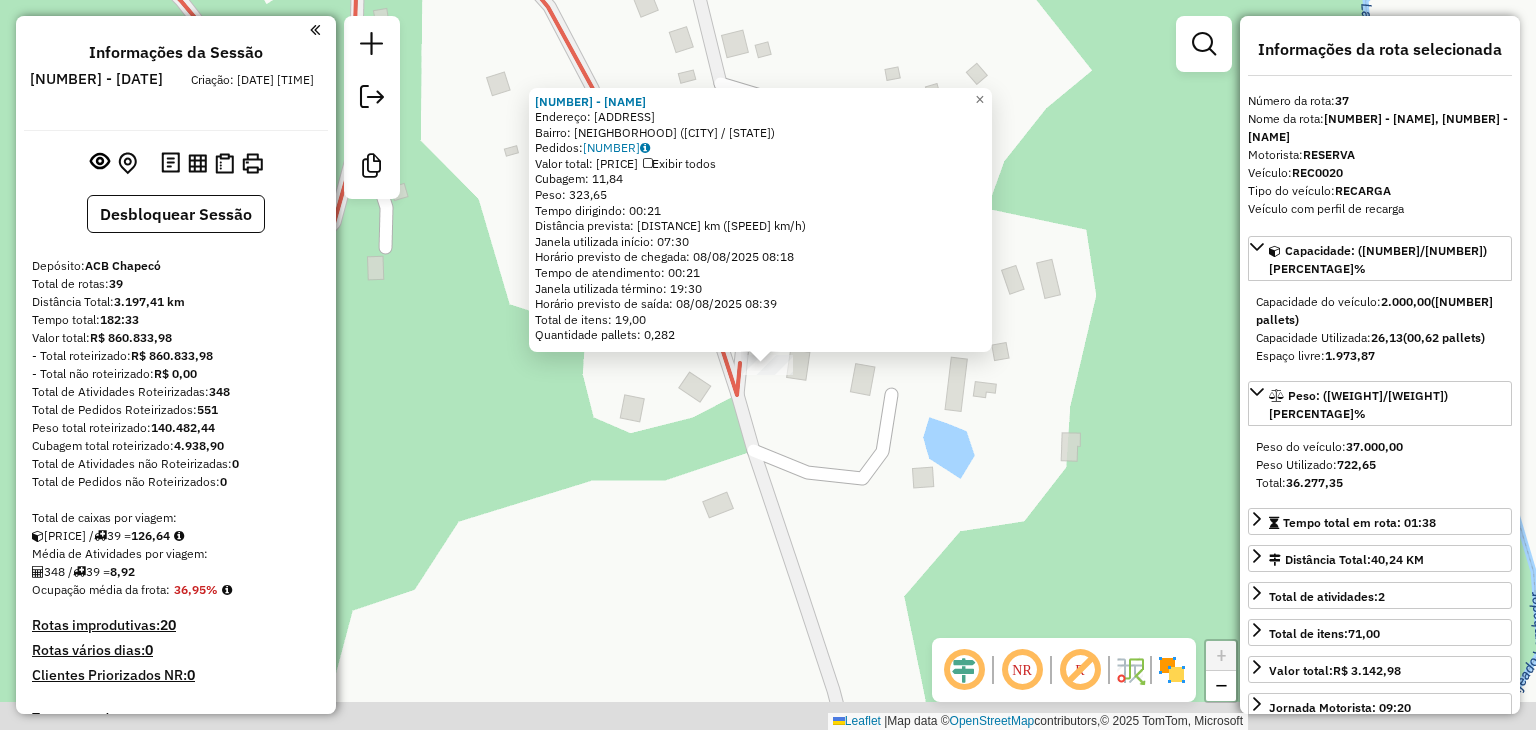 scroll, scrollTop: 4419, scrollLeft: 0, axis: vertical 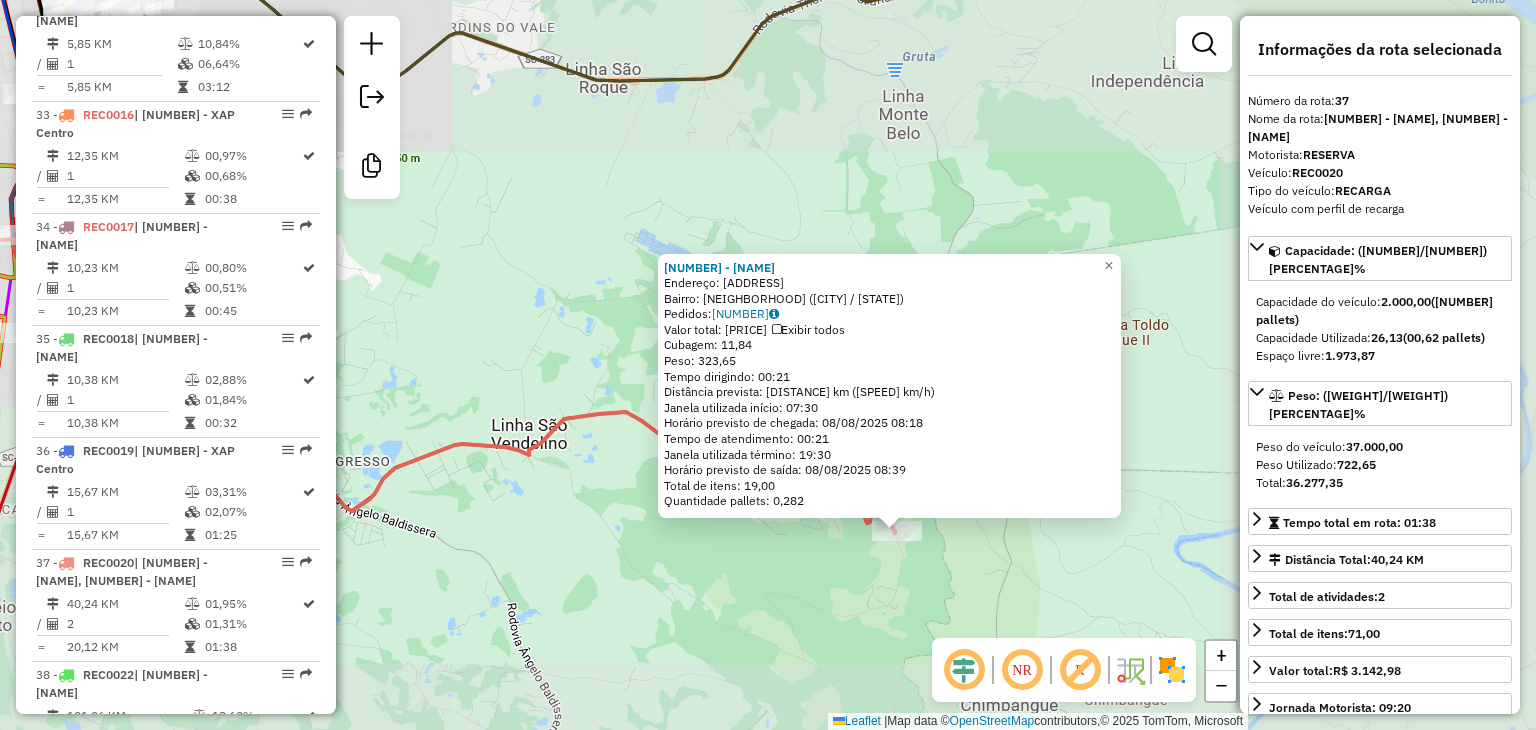 drag, startPoint x: 766, startPoint y: 583, endPoint x: 984, endPoint y: 587, distance: 218.0367 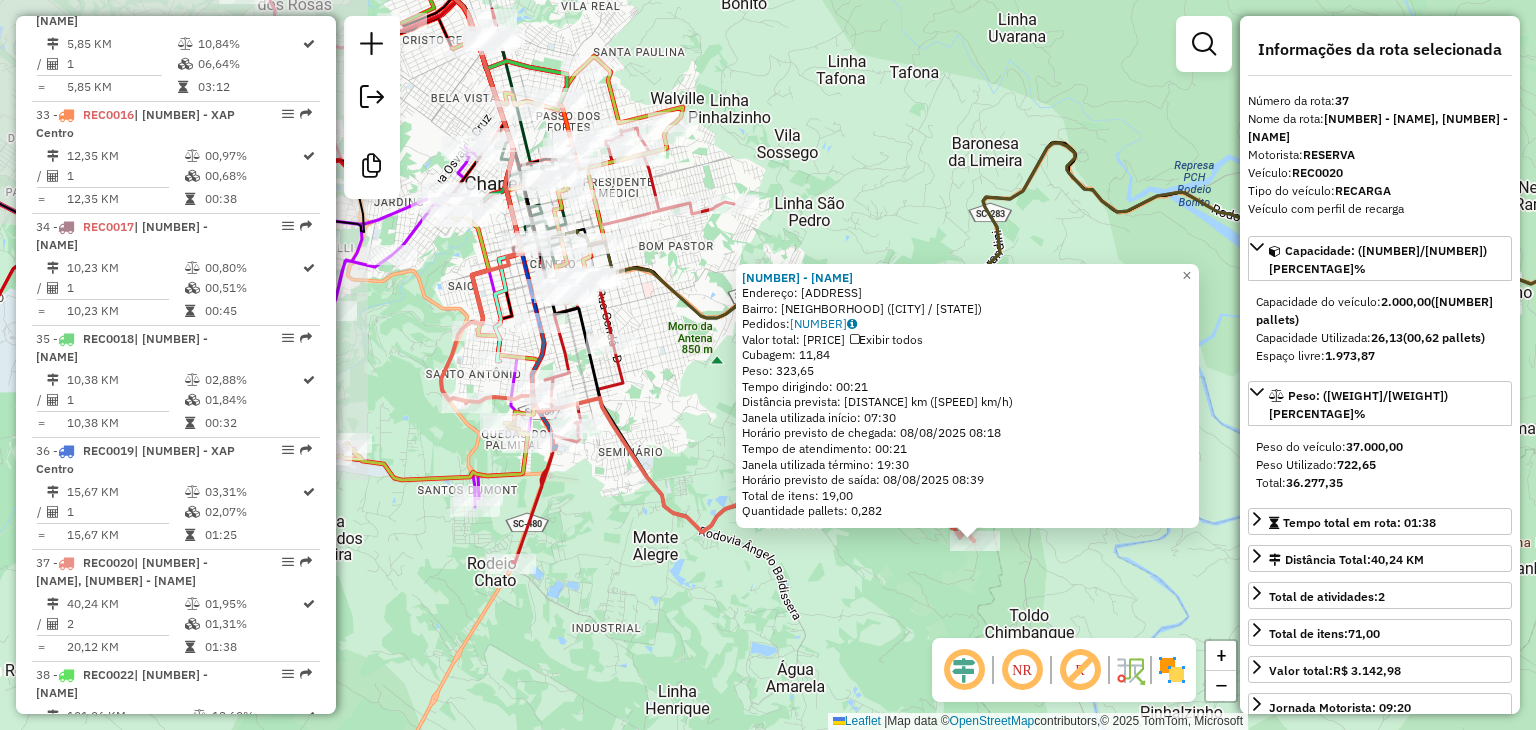 drag, startPoint x: 634, startPoint y: 545, endPoint x: 719, endPoint y: 561, distance: 86.492775 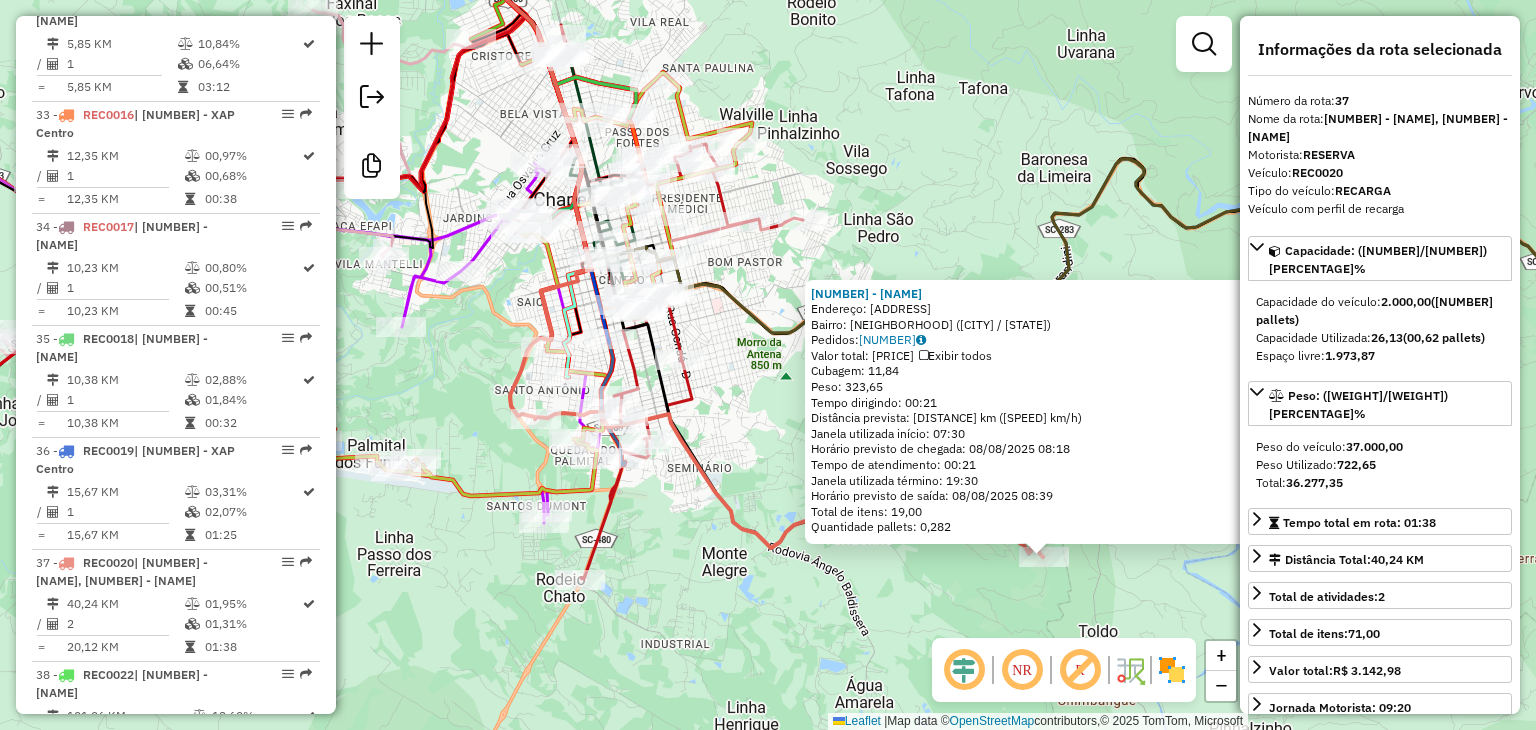 click on "7595 - BAR DO LORE  Endereço:  SEDE TRENTIN SN   Bairro: RURAL (CHAPECO / SC)   Pedidos:  07143020   Valor total: R$ 1.345,97   Exibir todos   Cubagem: 11,84  Peso: 323,65  Tempo dirigindo: 00:21   Distância prevista: 11,345 km (32,41 km/h)   Janela utilizada início: 07:30   Horário previsto de chegada: 08/08/2025 08:18   Tempo de atendimento: 00:21   Janela utilizada término: 19:30   Horário previsto de saída: 08/08/2025 08:39   Total de itens: 19,00   Quantidade pallets: 0,282  × Janela de atendimento Grade de atendimento Capacidade Transportadoras Veículos Cliente Pedidos  Rotas Selecione os dias de semana para filtrar as janelas de atendimento  Seg   Ter   Qua   Qui   Sex   Sáb   Dom  Informe o período da janela de atendimento: De: Até:  Filtrar exatamente a janela do cliente  Considerar janela de atendimento padrão  Selecione os dias de semana para filtrar as grades de atendimento  Seg   Ter   Qua   Qui   Sex   Sáb   Dom   Considerar clientes sem dia de atendimento cadastrado  De:   Até:" 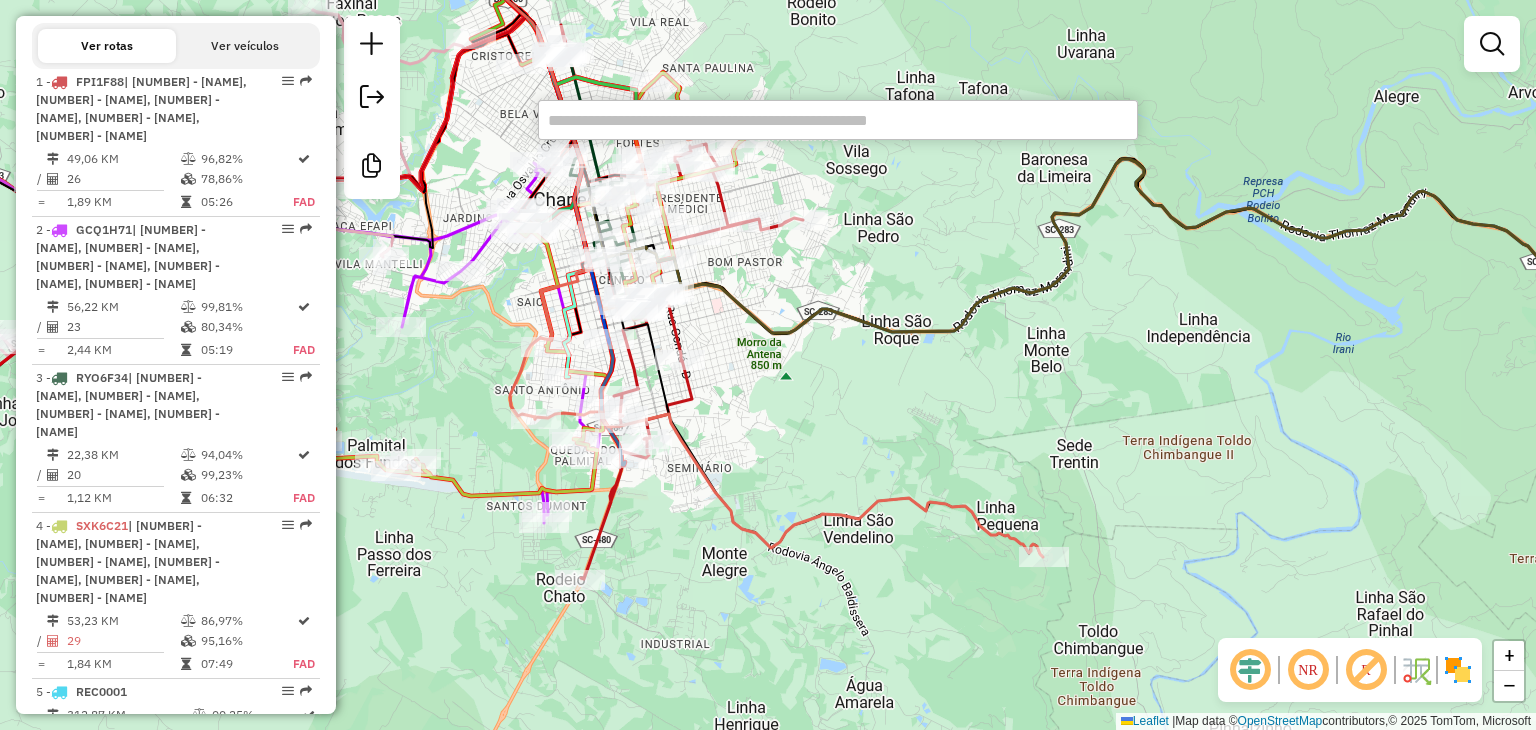 scroll, scrollTop: 719, scrollLeft: 0, axis: vertical 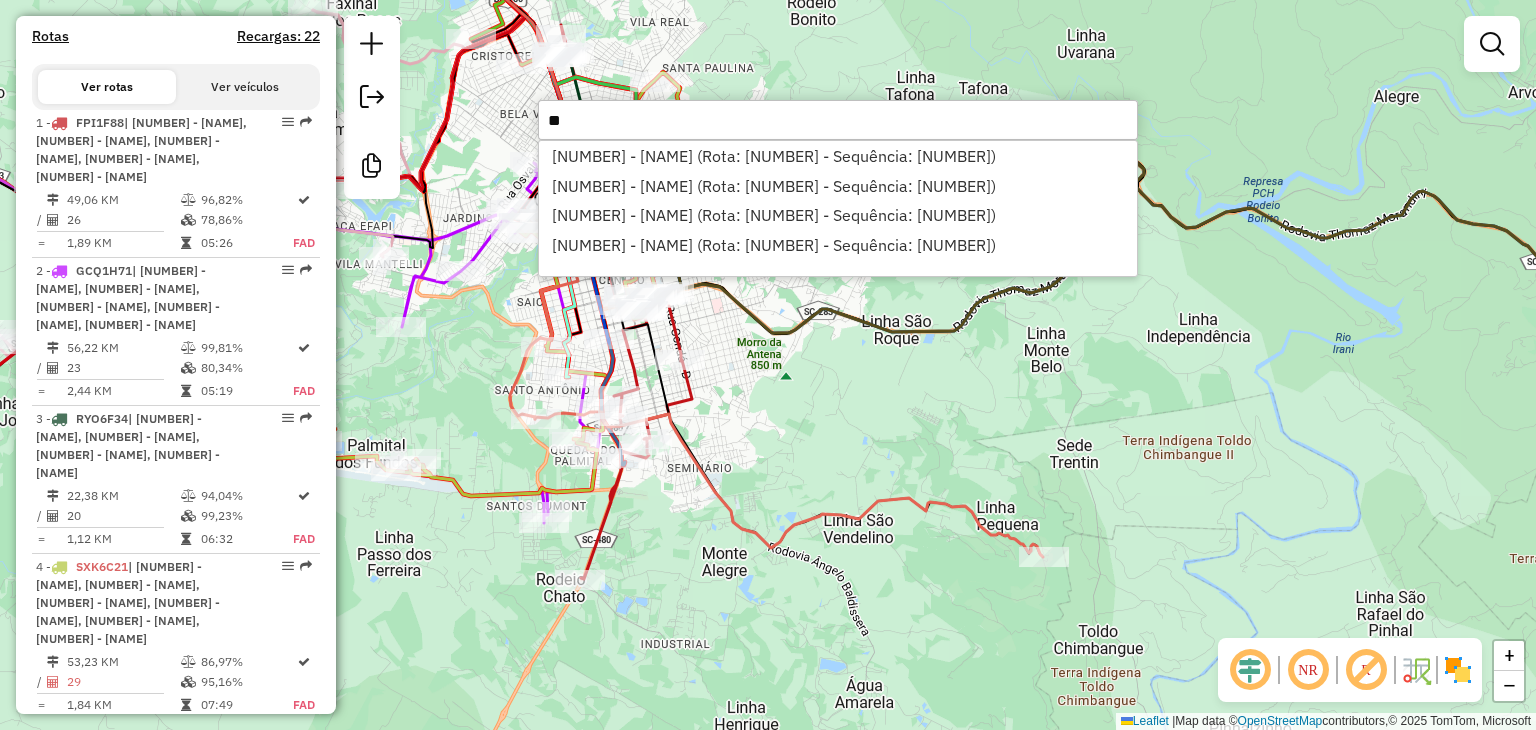 type on "*" 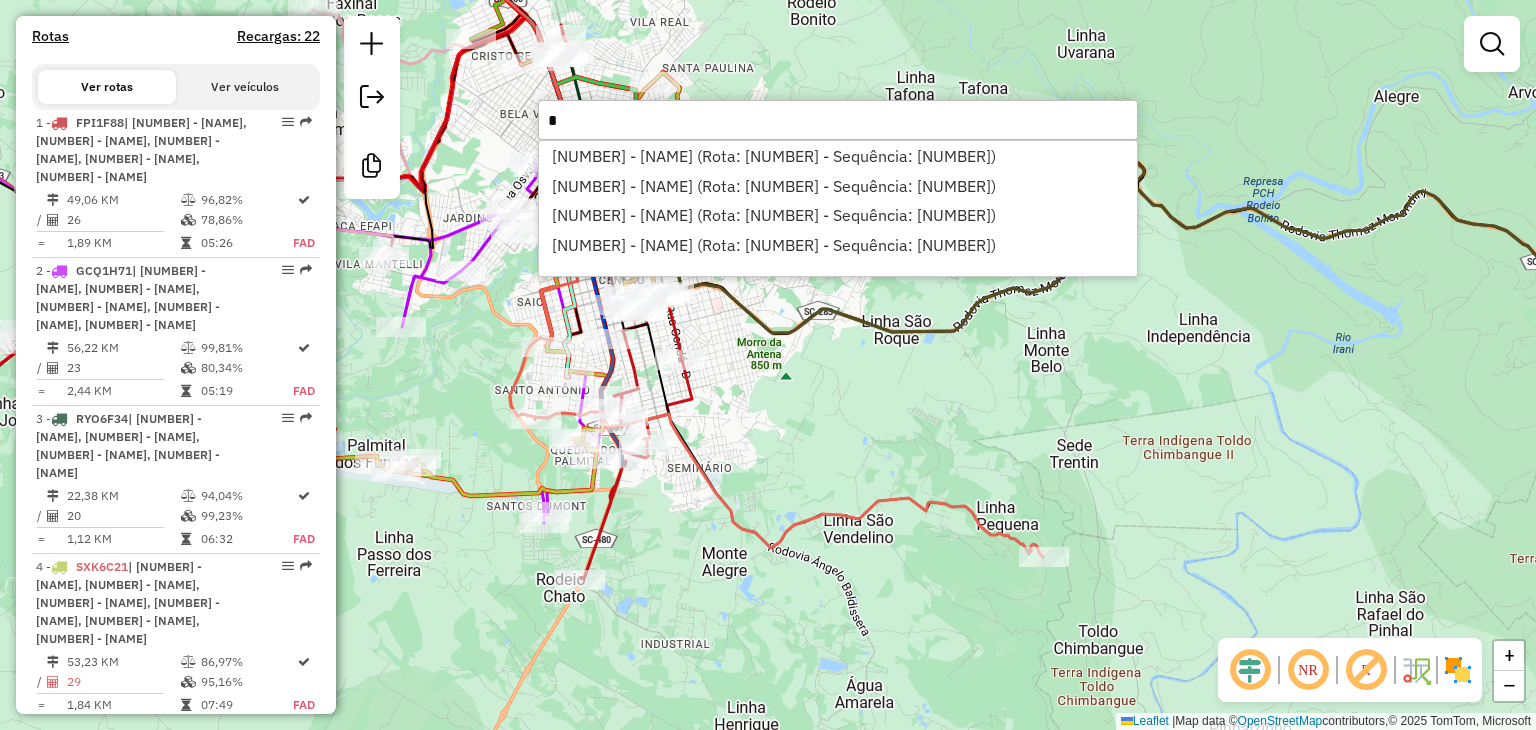 type 